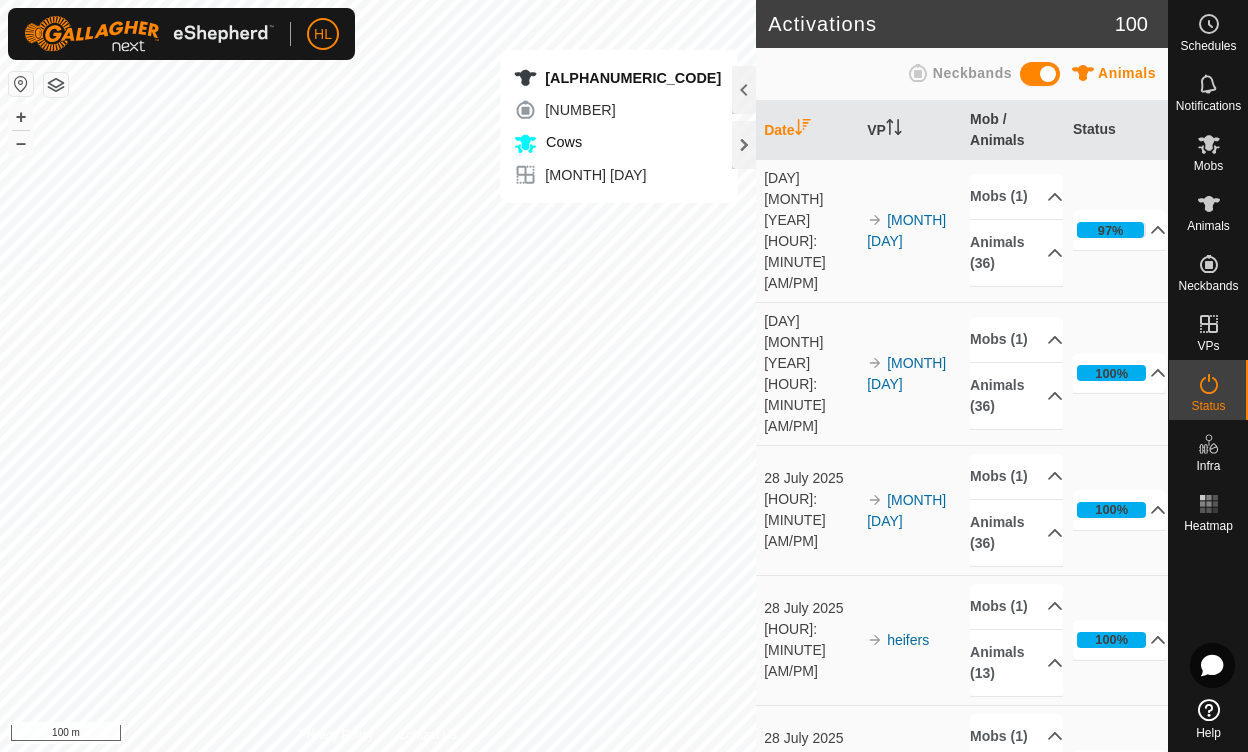 scroll, scrollTop: 0, scrollLeft: 0, axis: both 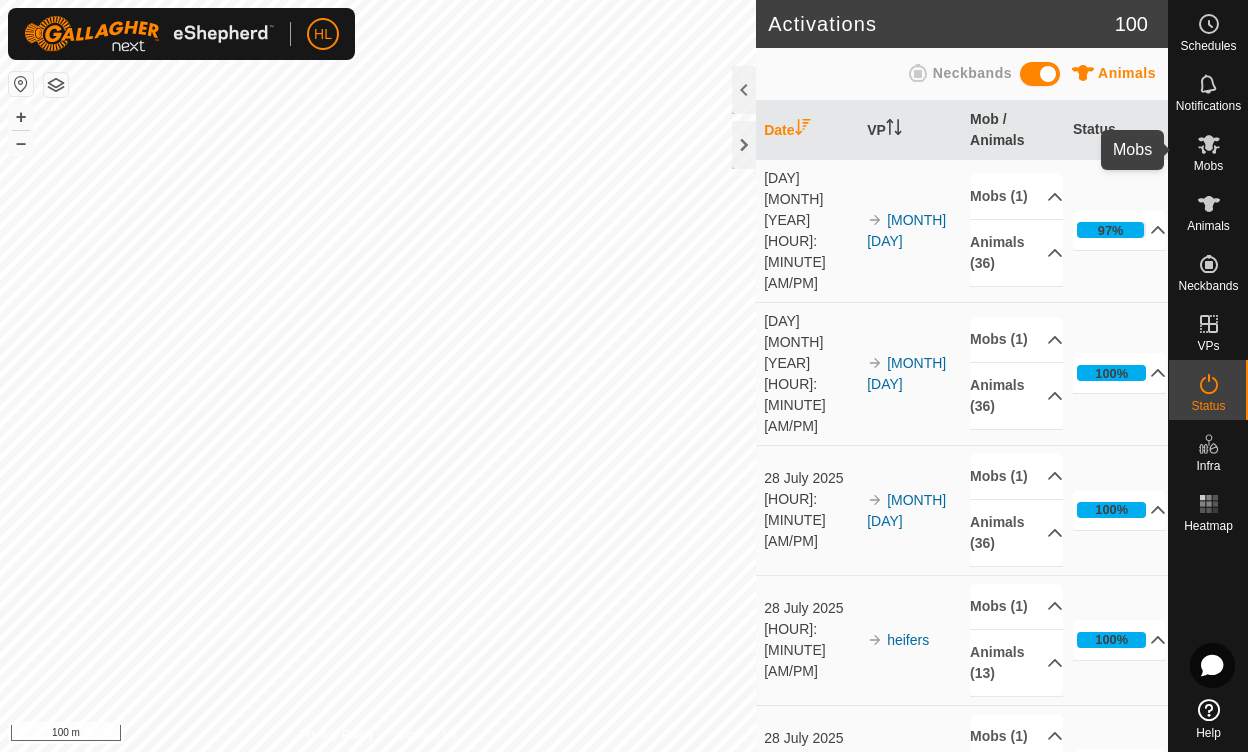 click on "Mobs" at bounding box center (1208, 166) 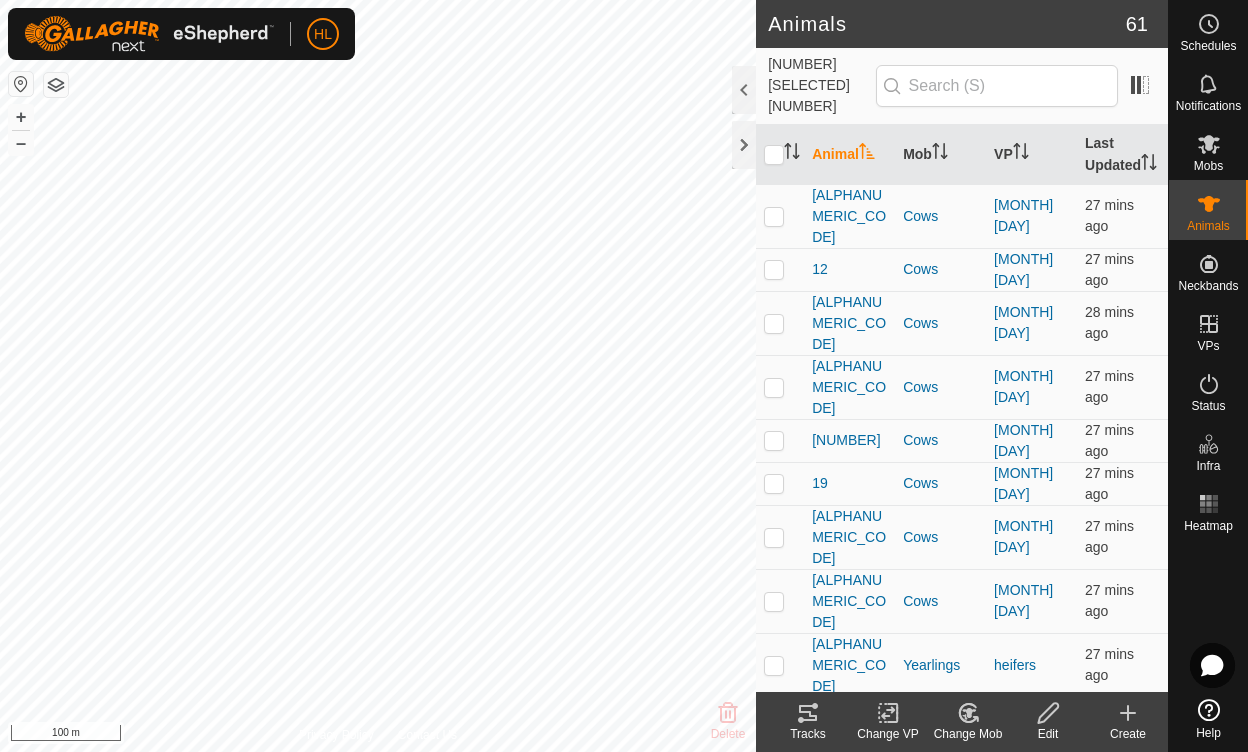 click 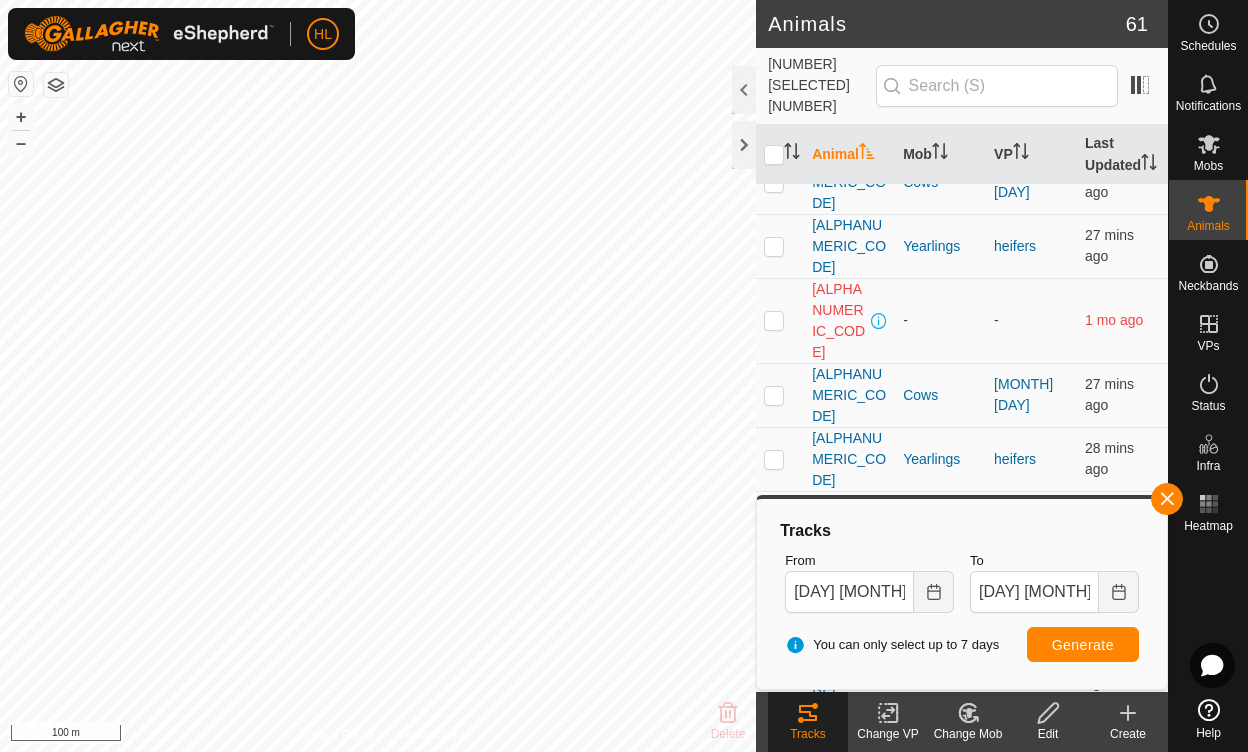 scroll, scrollTop: 449, scrollLeft: 0, axis: vertical 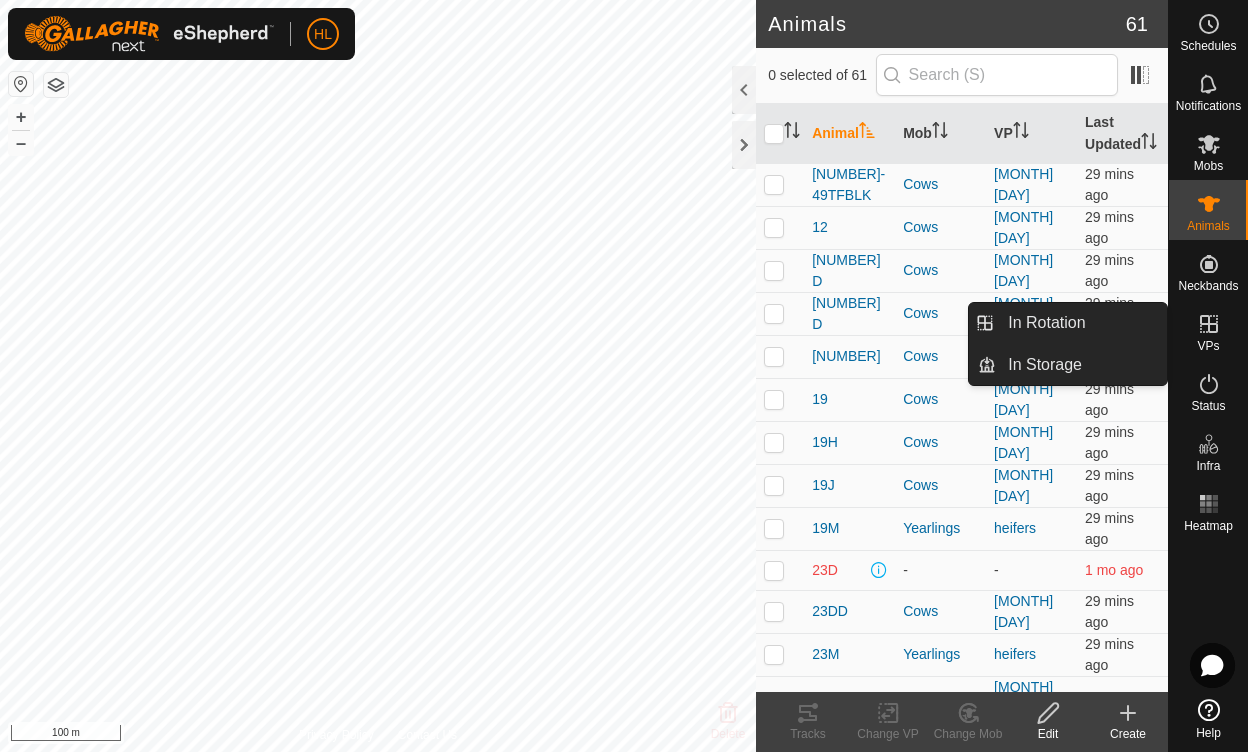 click 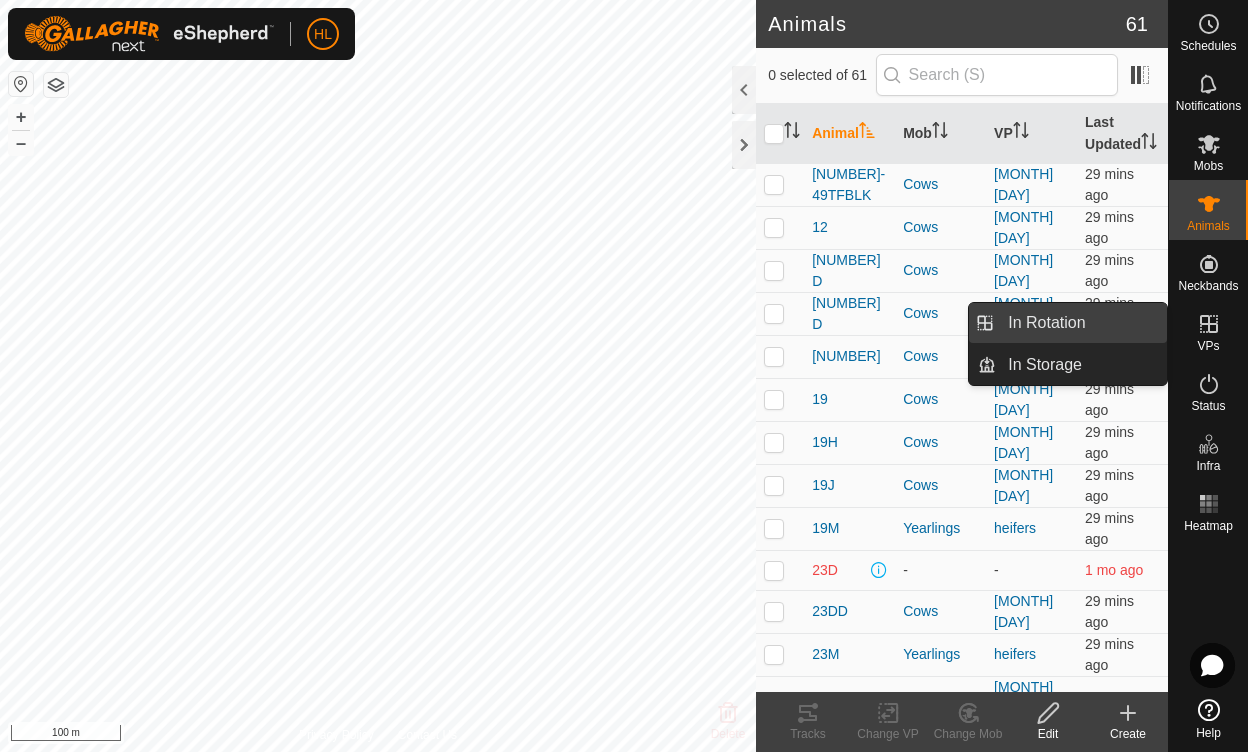 click on "In Rotation" at bounding box center (1081, 323) 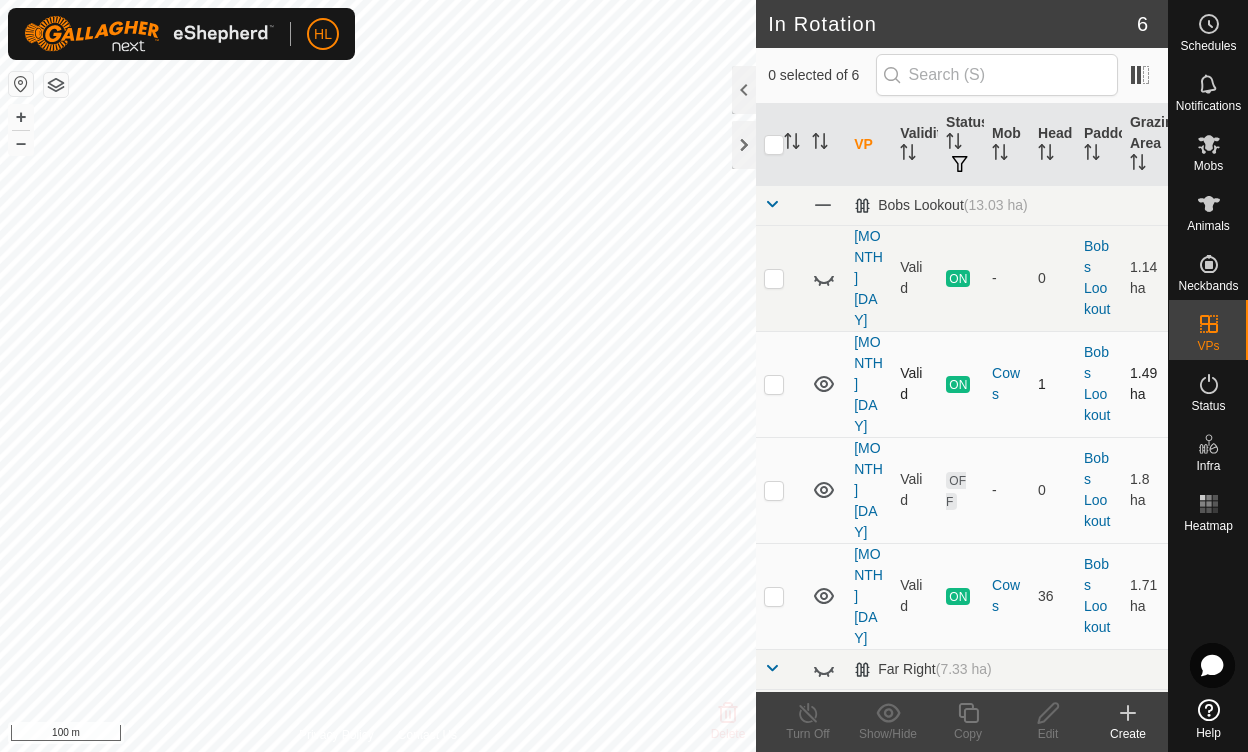 click 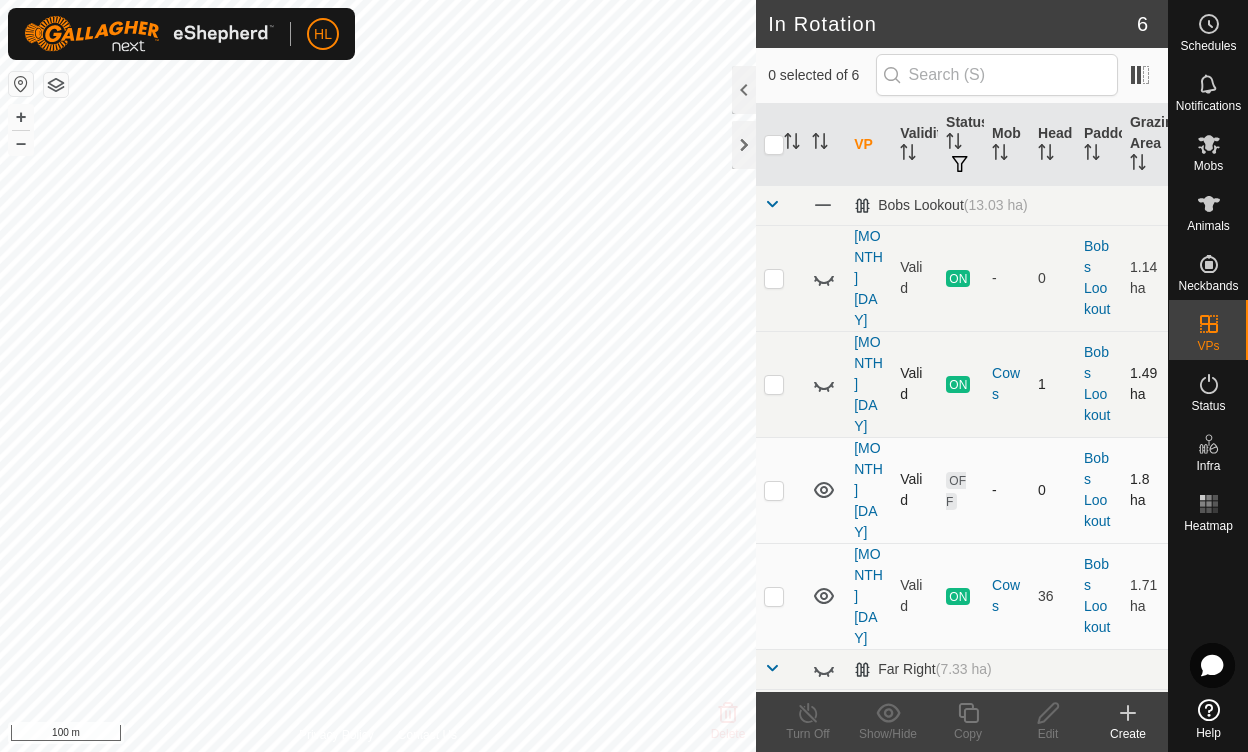 click 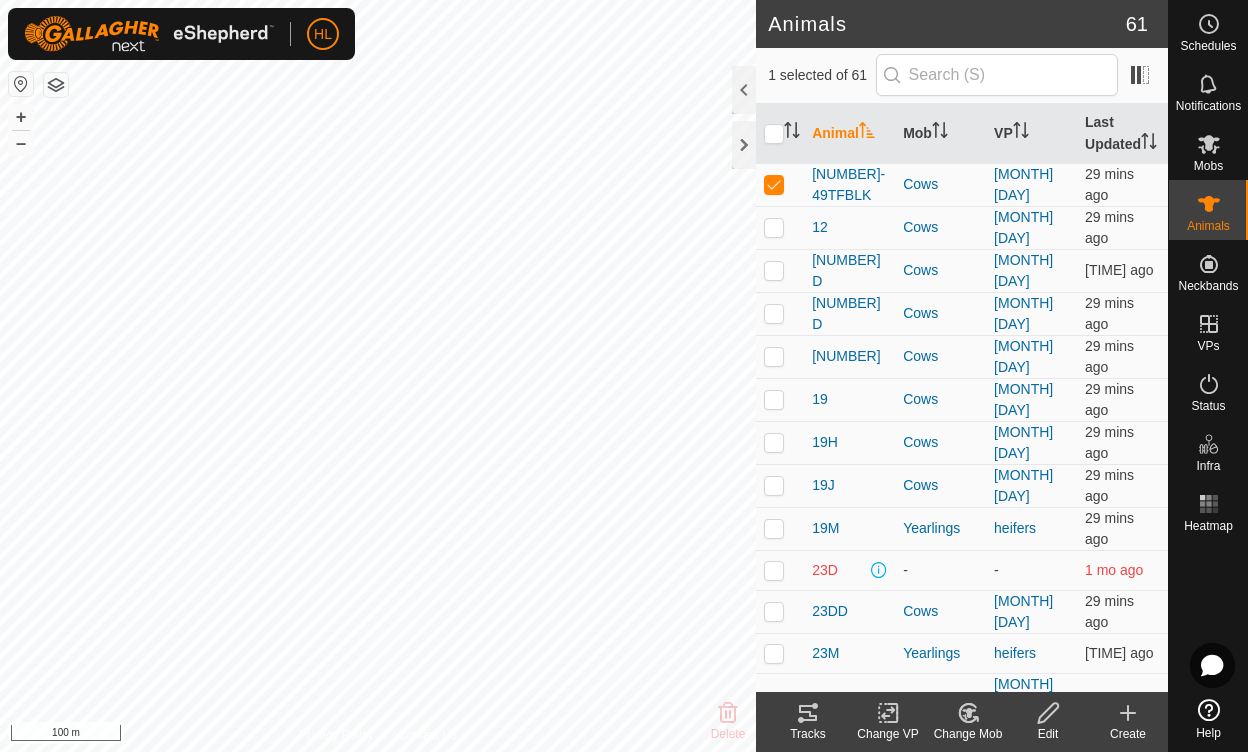 click 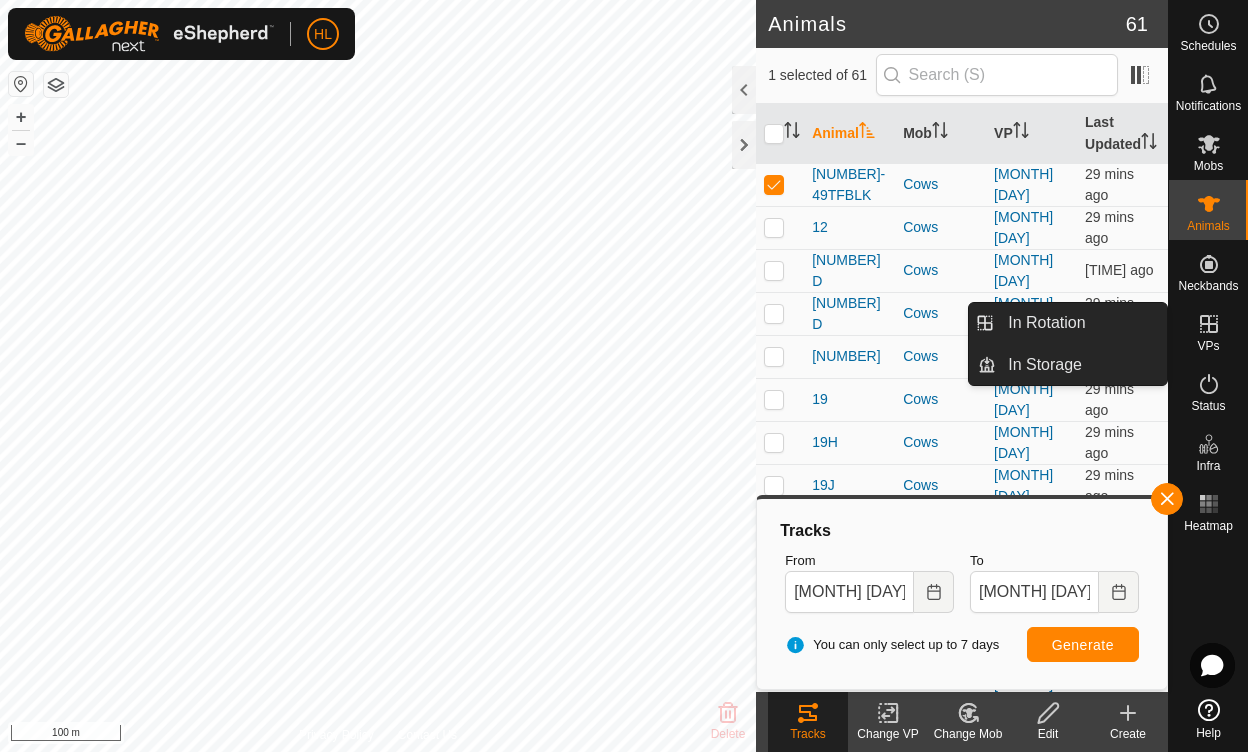 click 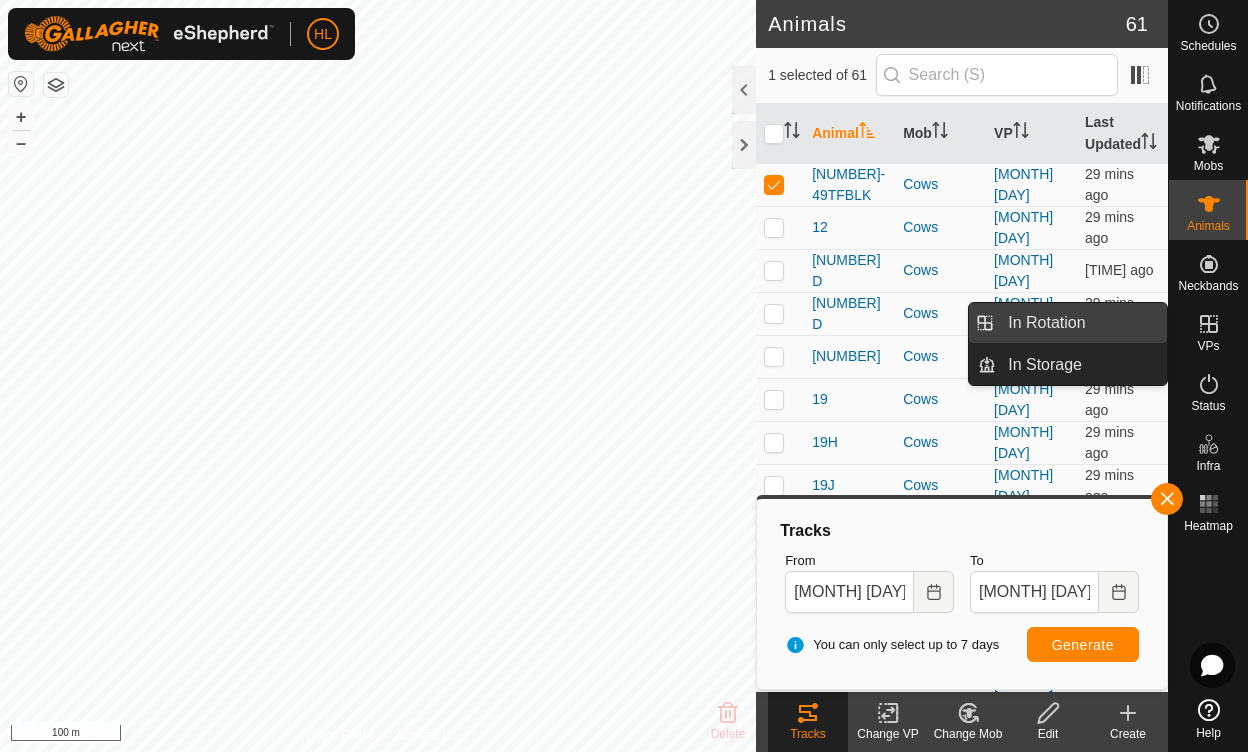click on "In Rotation" at bounding box center [1081, 323] 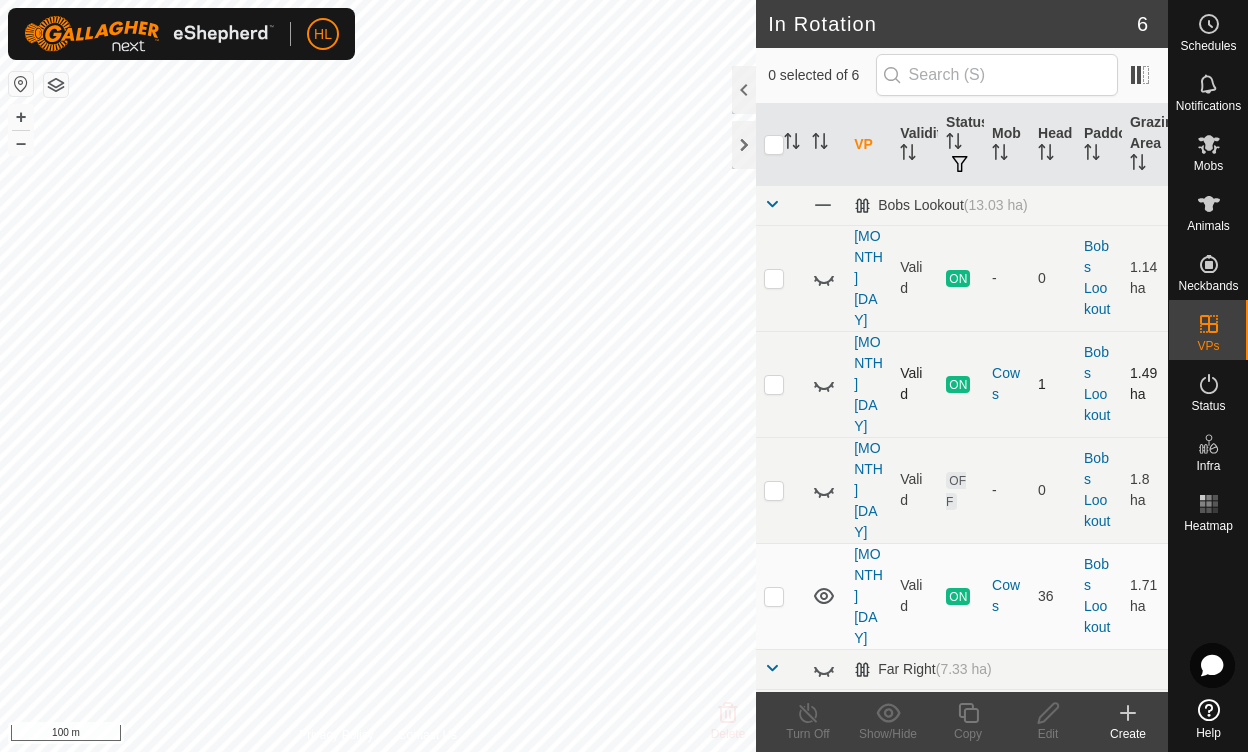 click 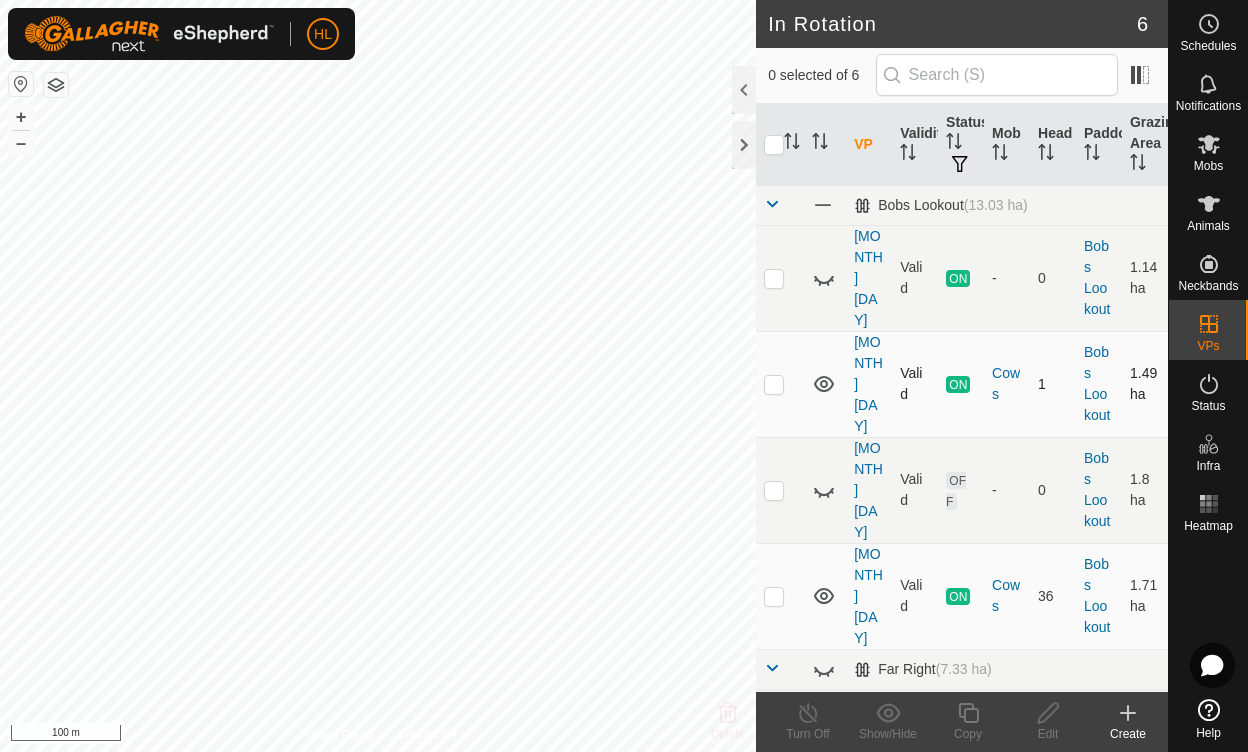 click 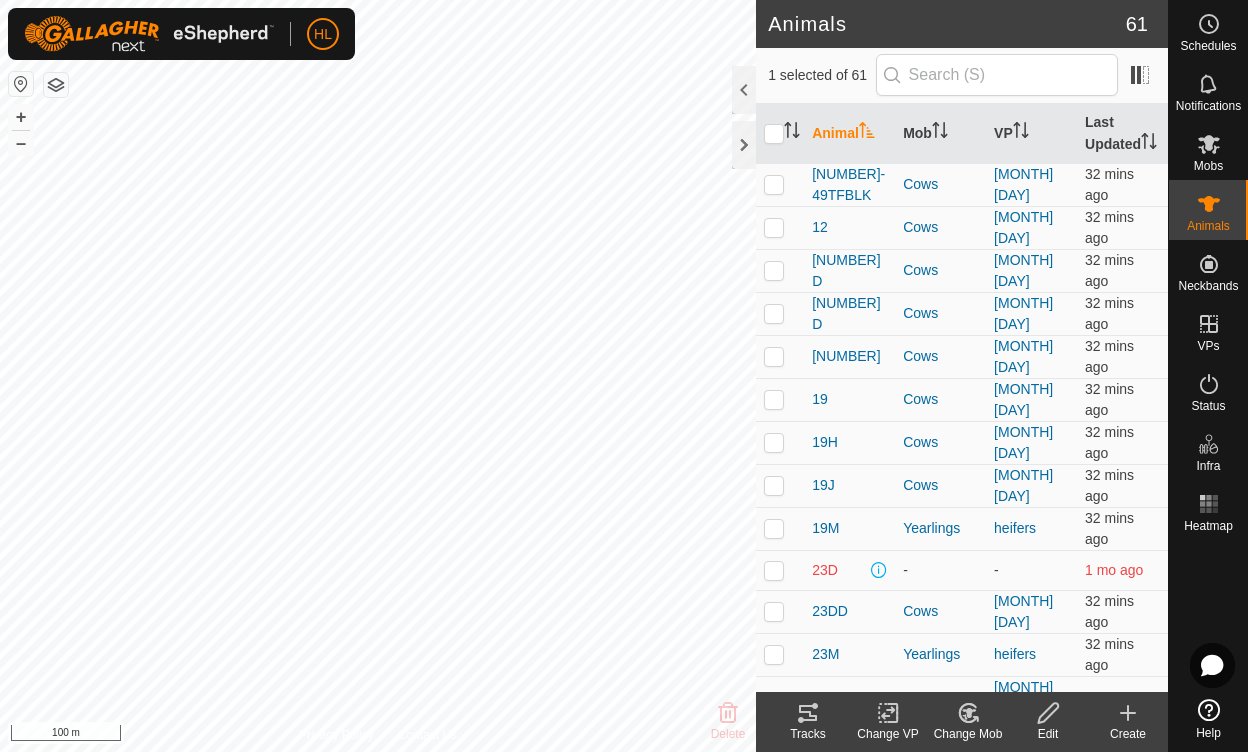 click 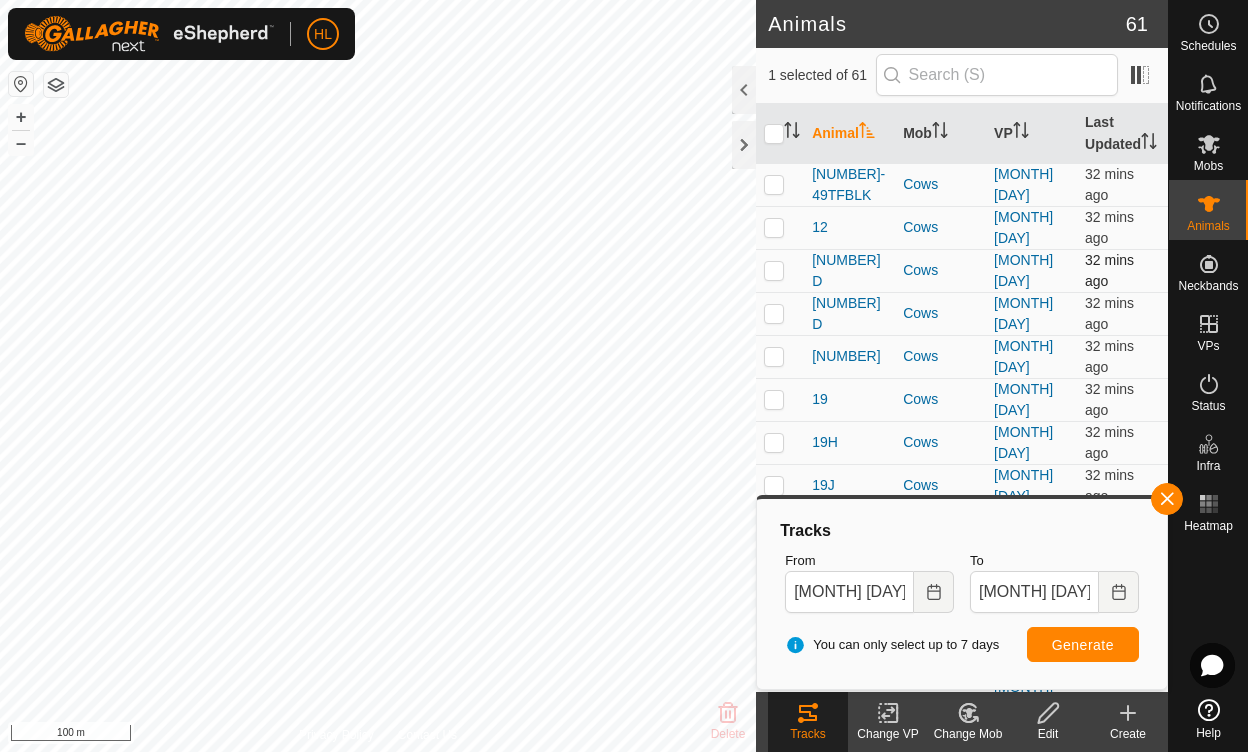 click at bounding box center (780, 270) 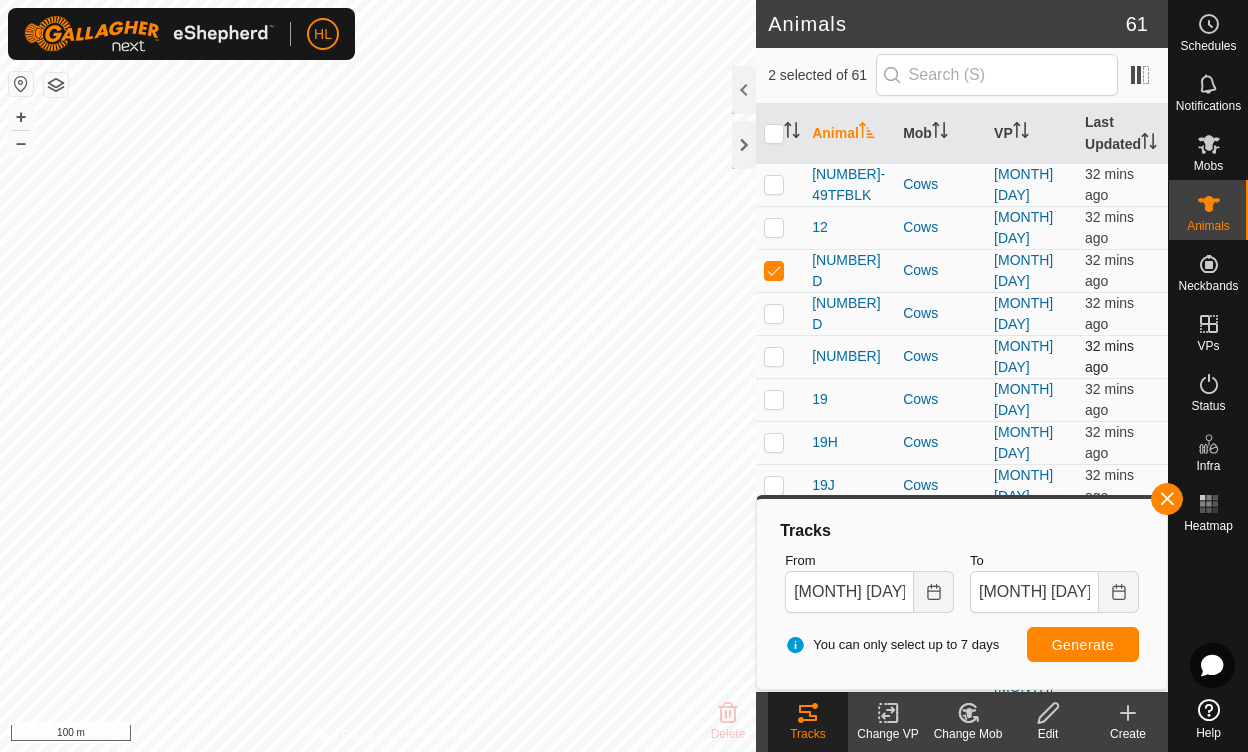 click at bounding box center (780, 356) 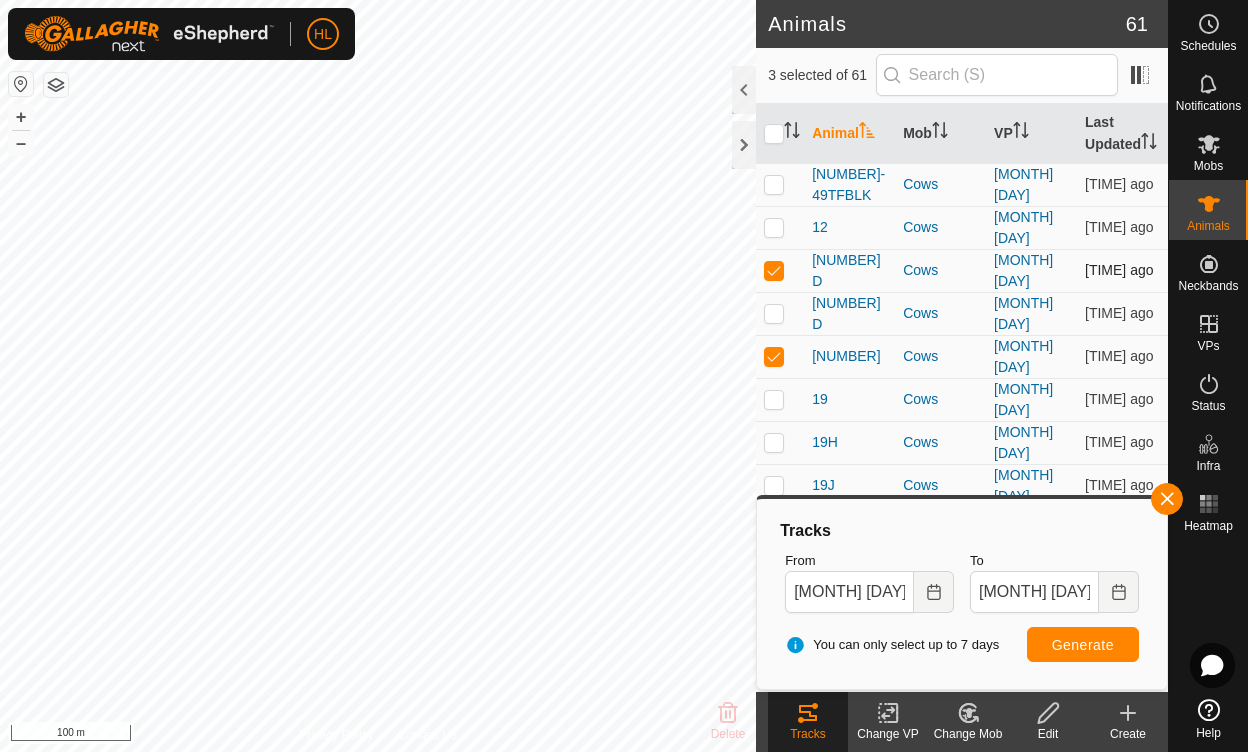 click at bounding box center [774, 270] 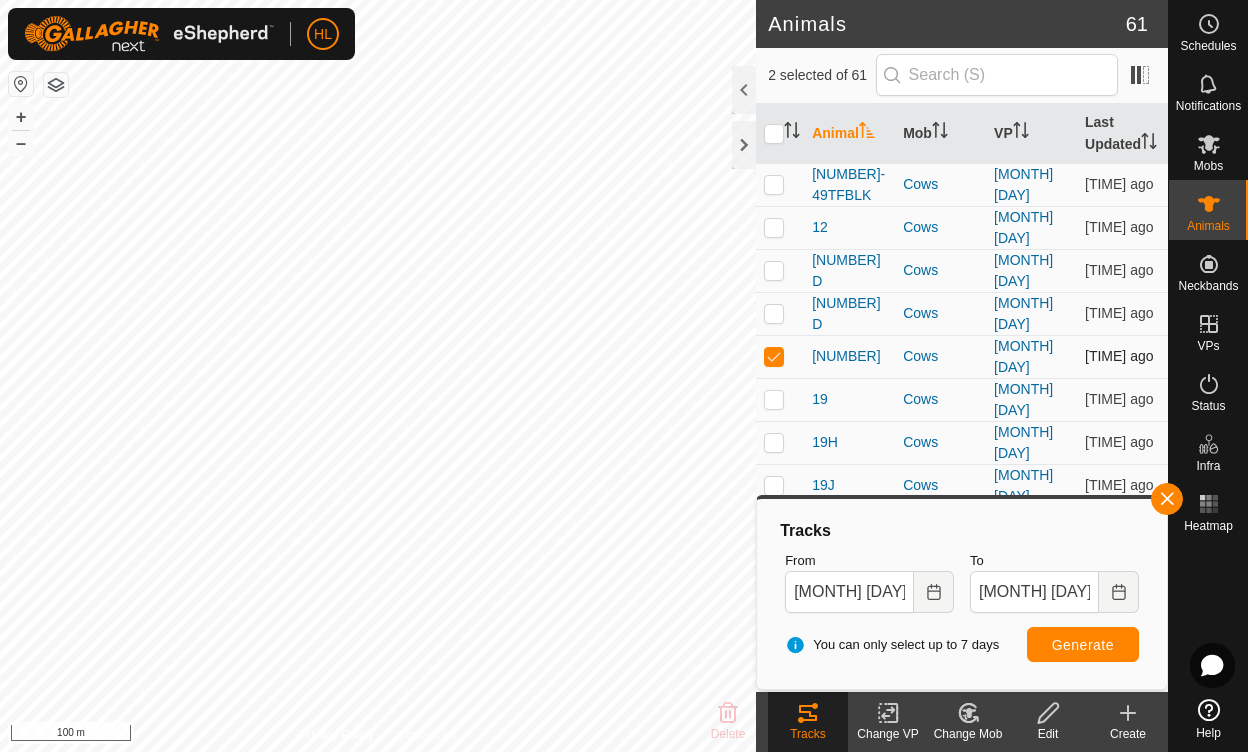 click at bounding box center (780, 356) 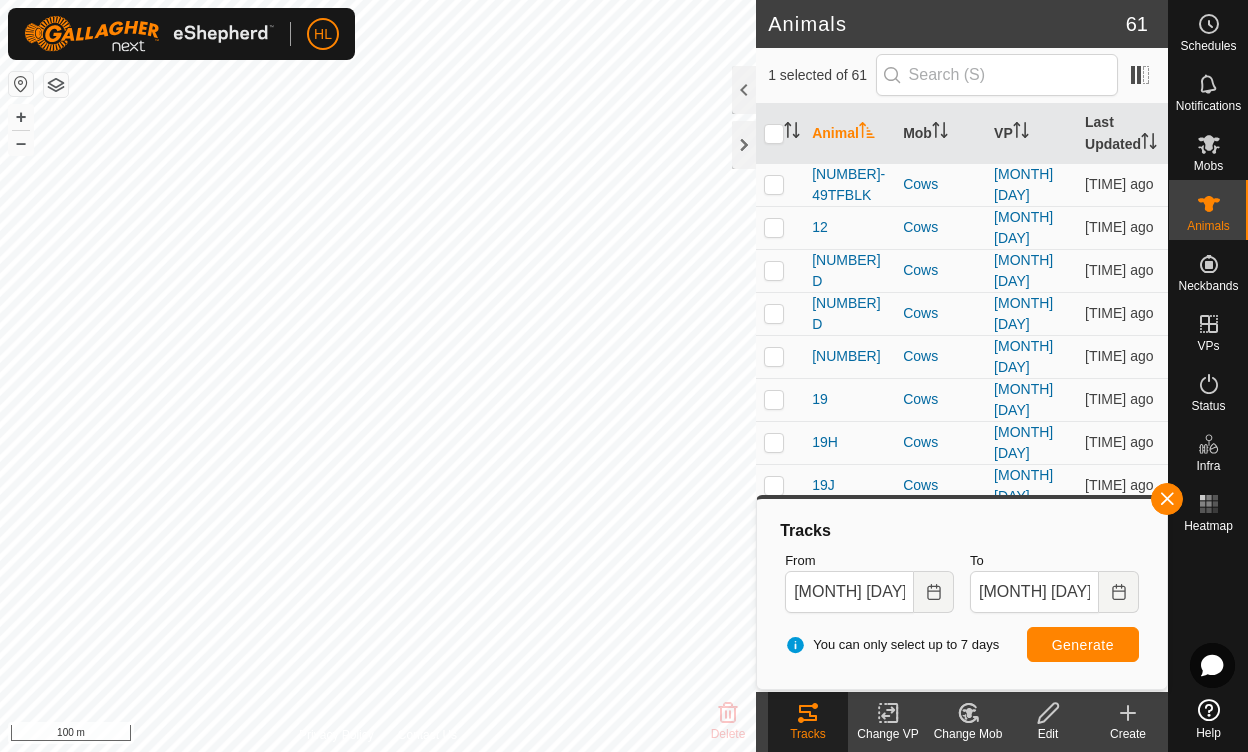 click on "Heatmap" at bounding box center [1208, 510] 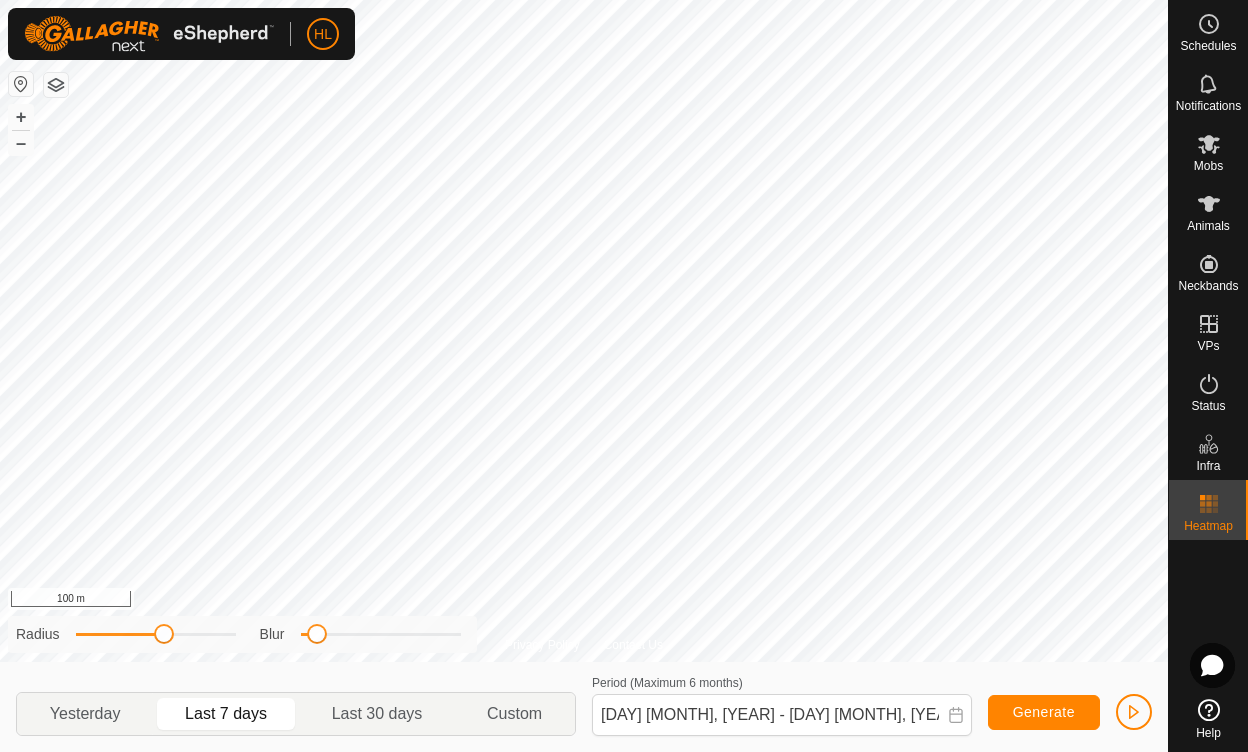 click on "Animals" at bounding box center (1208, 226) 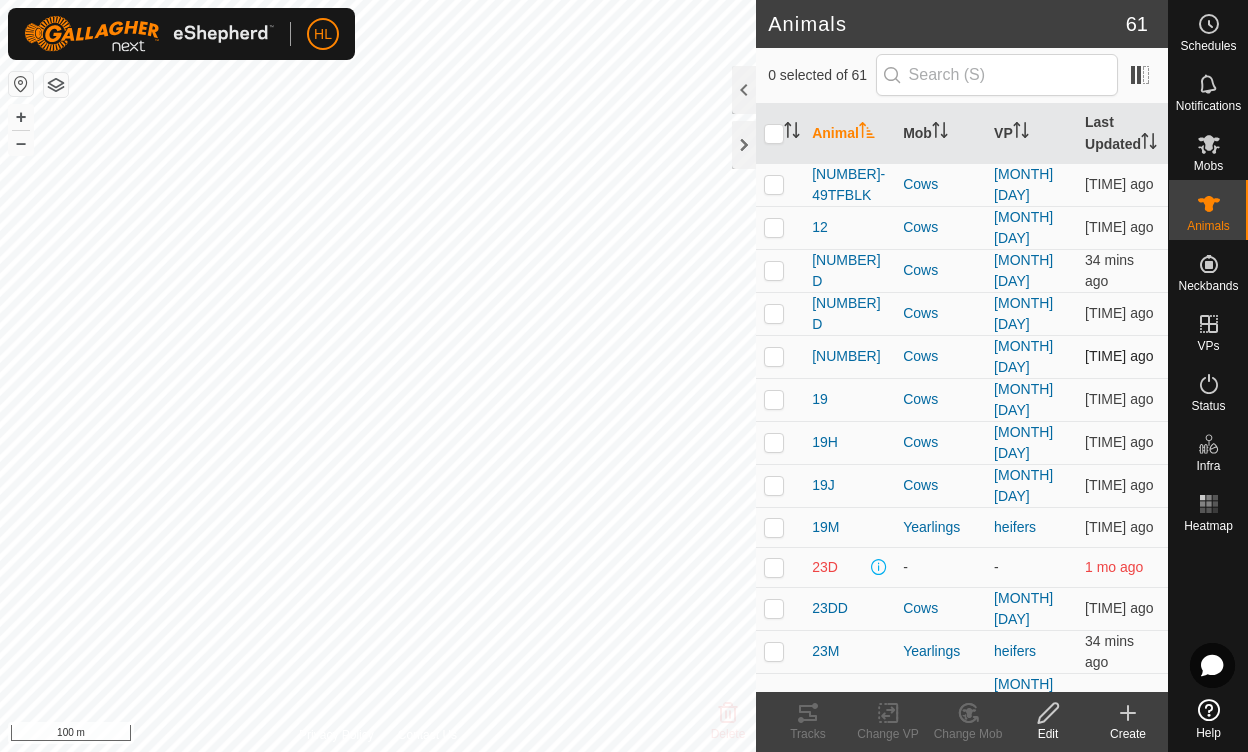 click at bounding box center [780, 356] 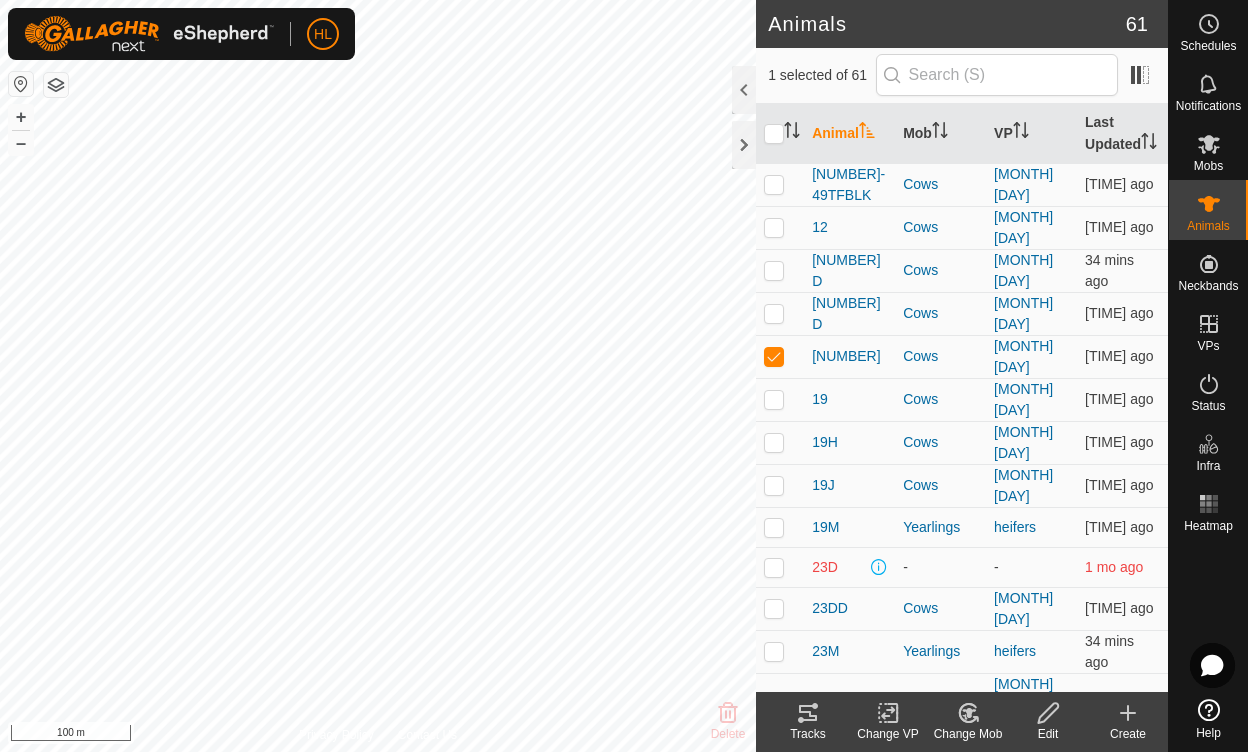 click on "Tracks" 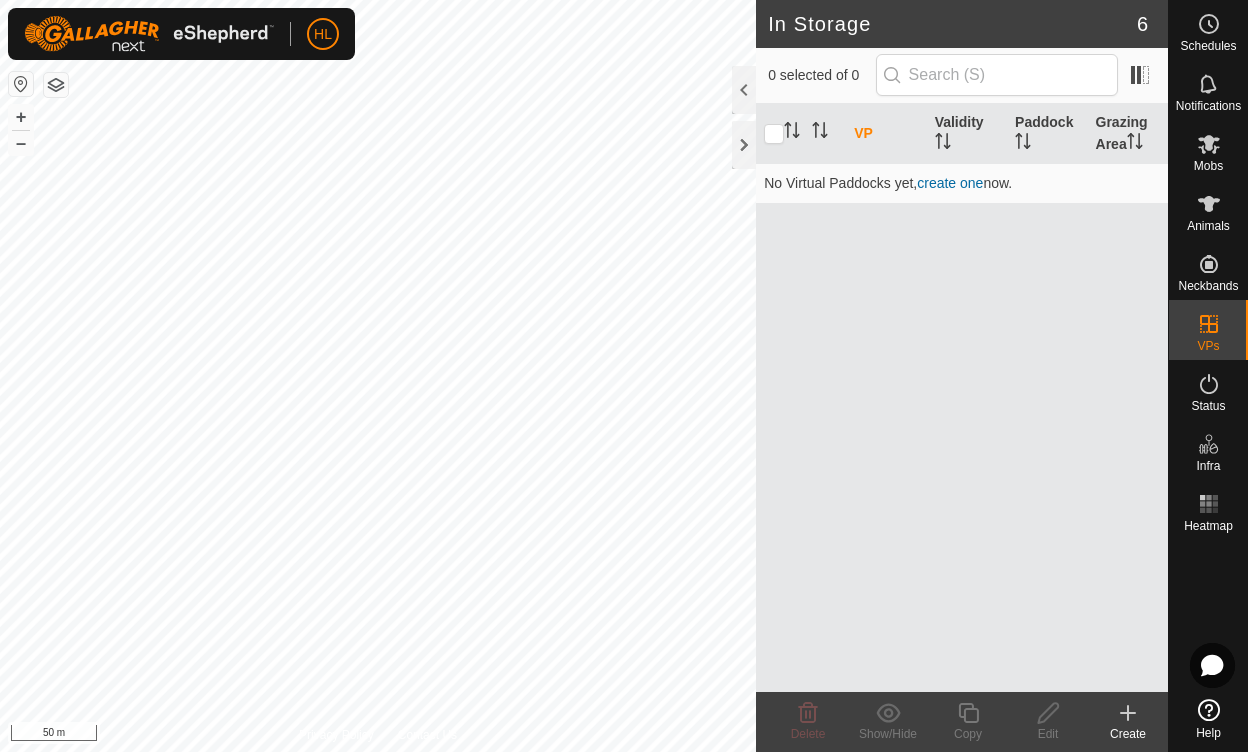 scroll, scrollTop: 0, scrollLeft: 0, axis: both 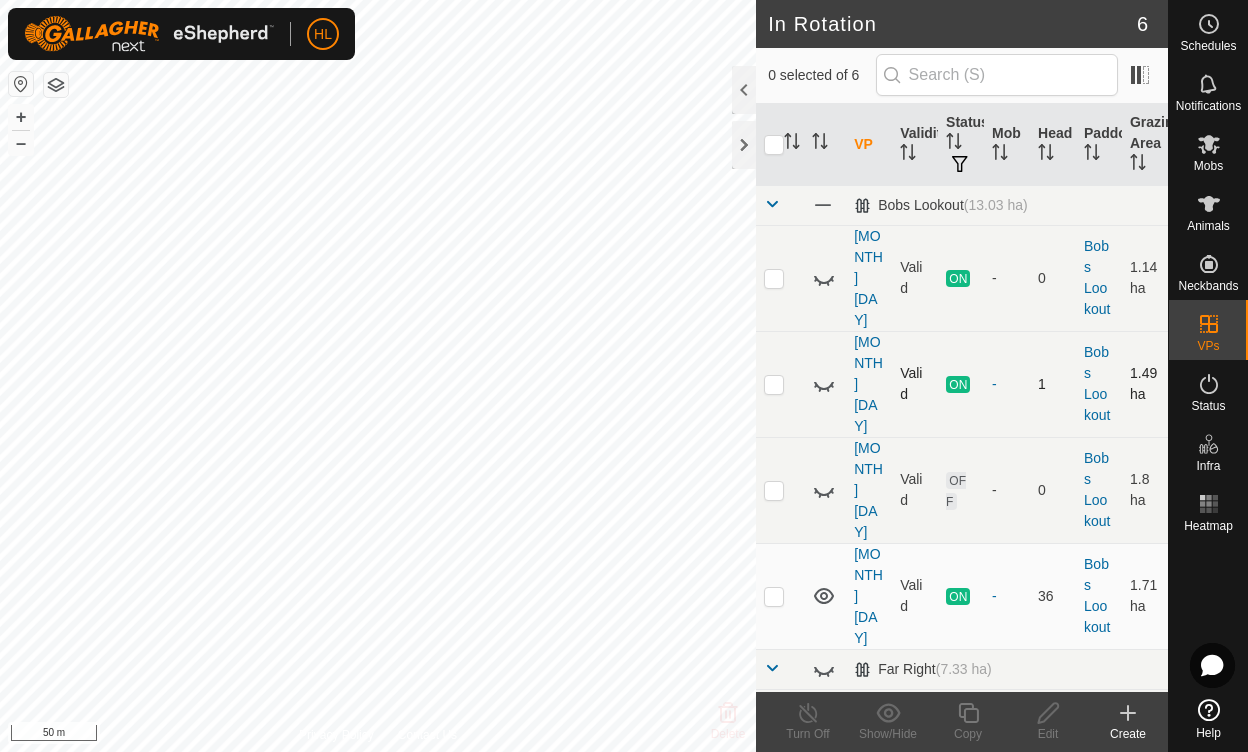 click 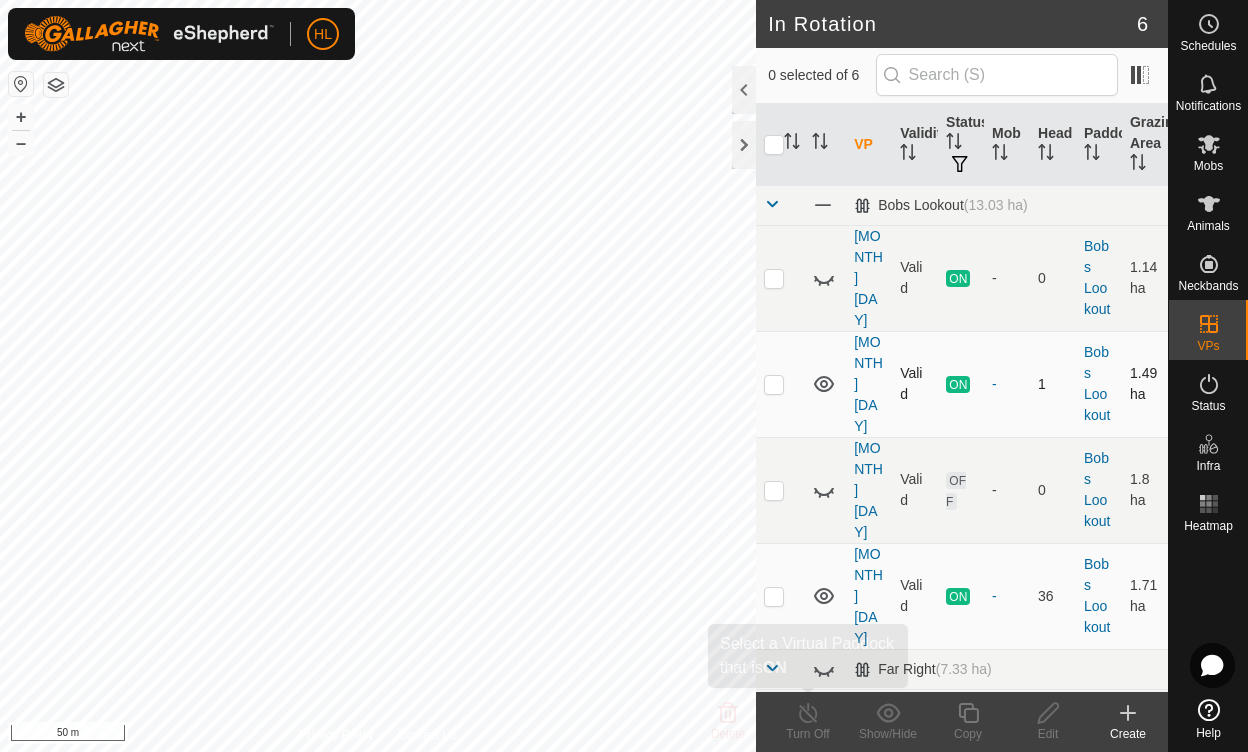 click 